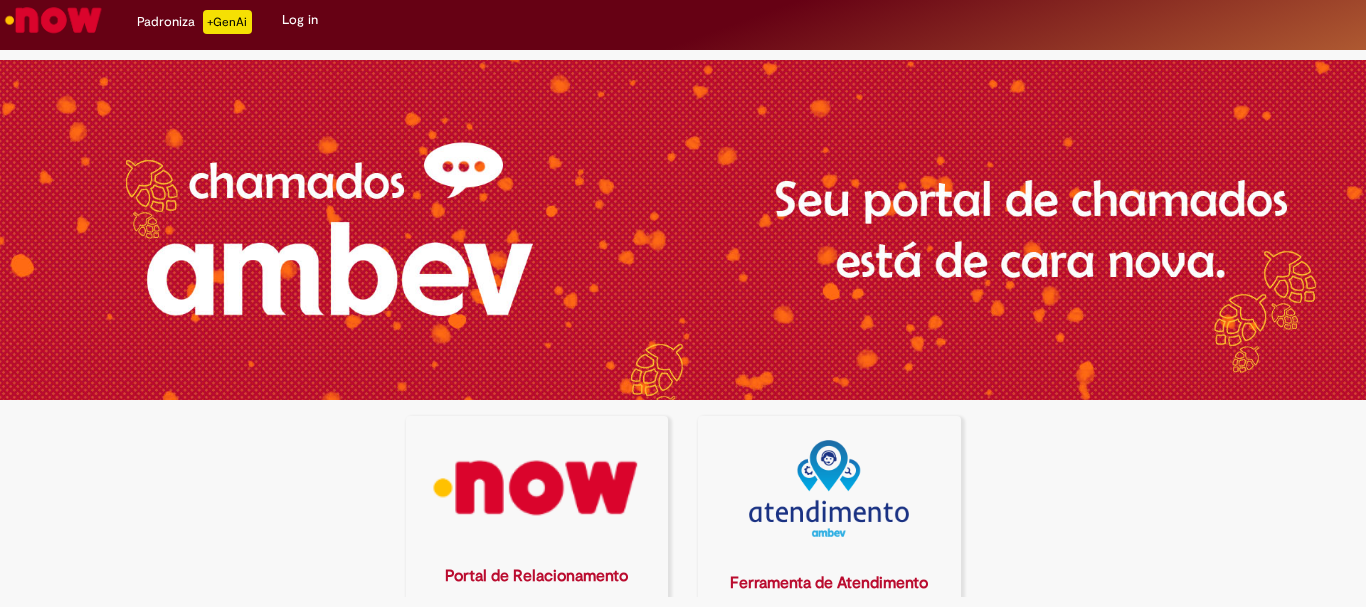 scroll, scrollTop: 0, scrollLeft: 0, axis: both 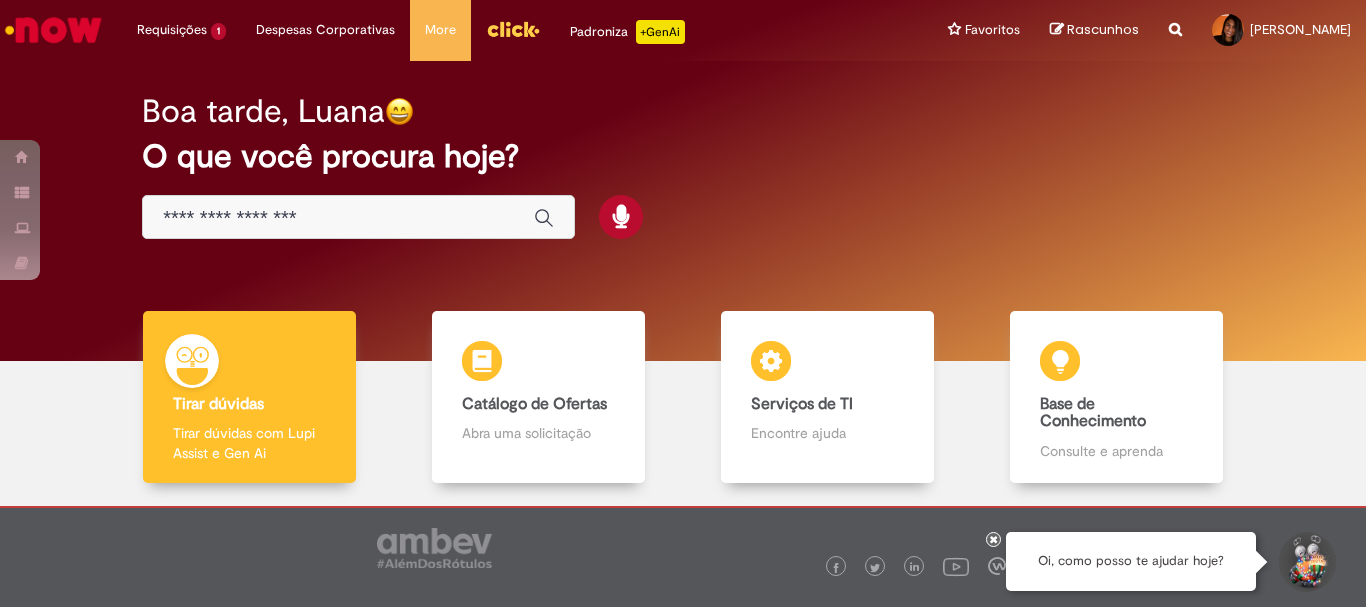 click at bounding box center [358, 217] 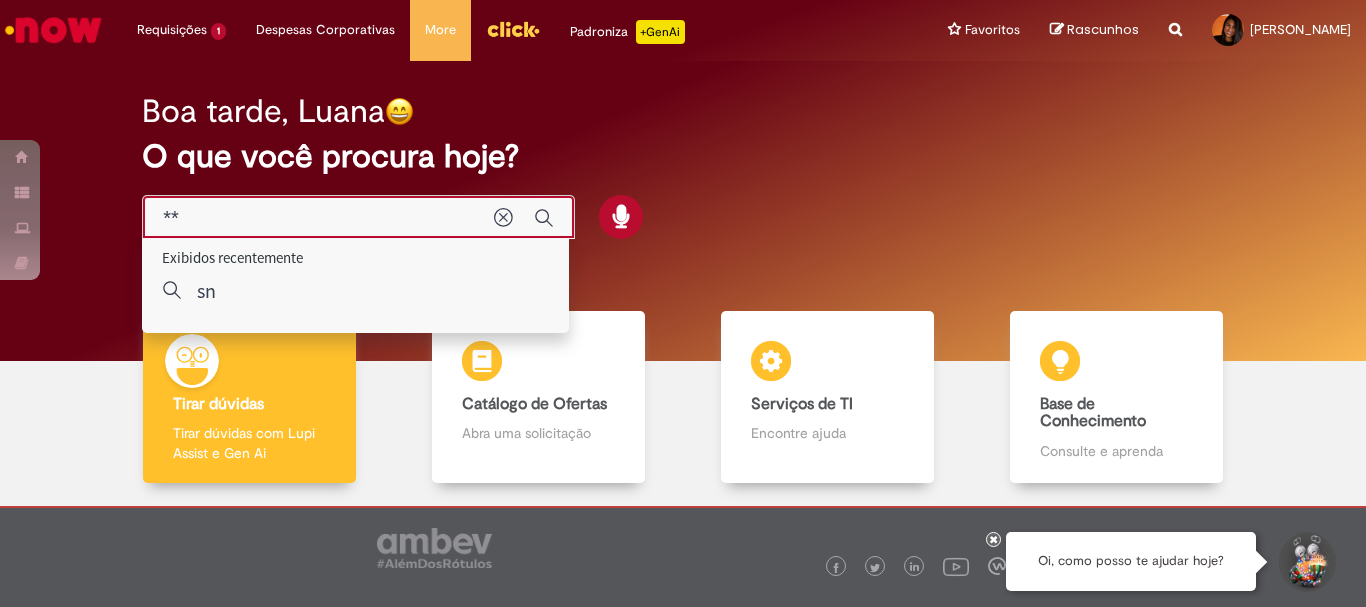 type on "**" 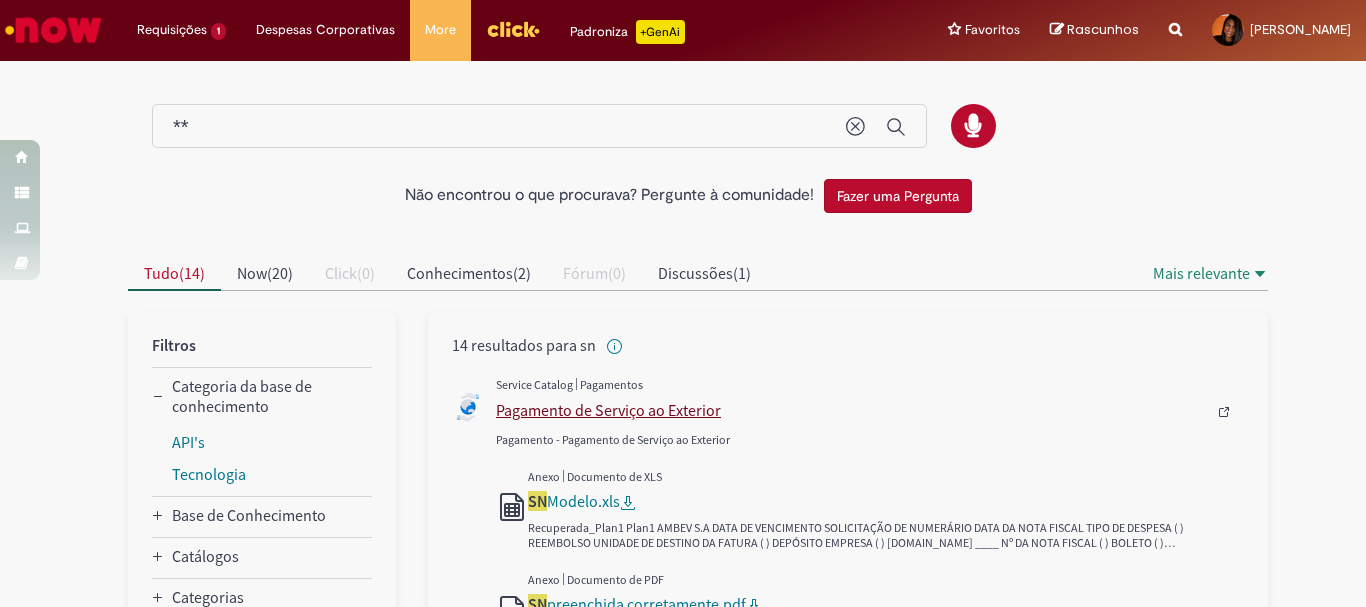 scroll, scrollTop: 300, scrollLeft: 0, axis: vertical 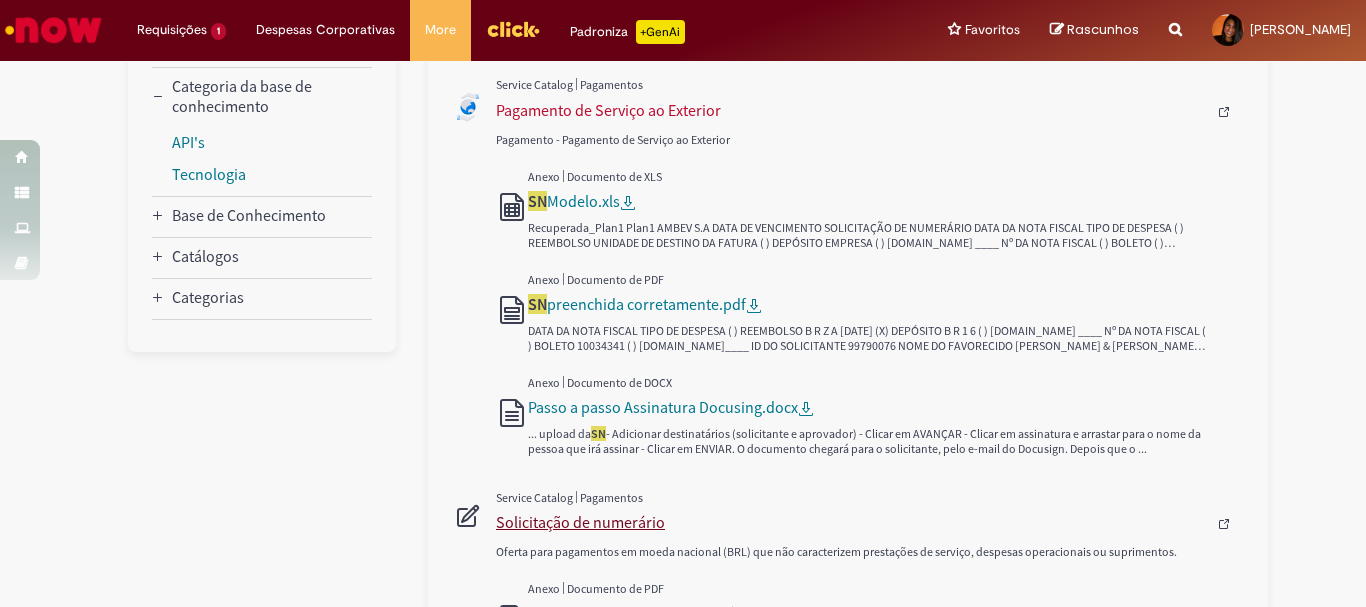 click on "Solicitação de numerário" at bounding box center (851, 522) 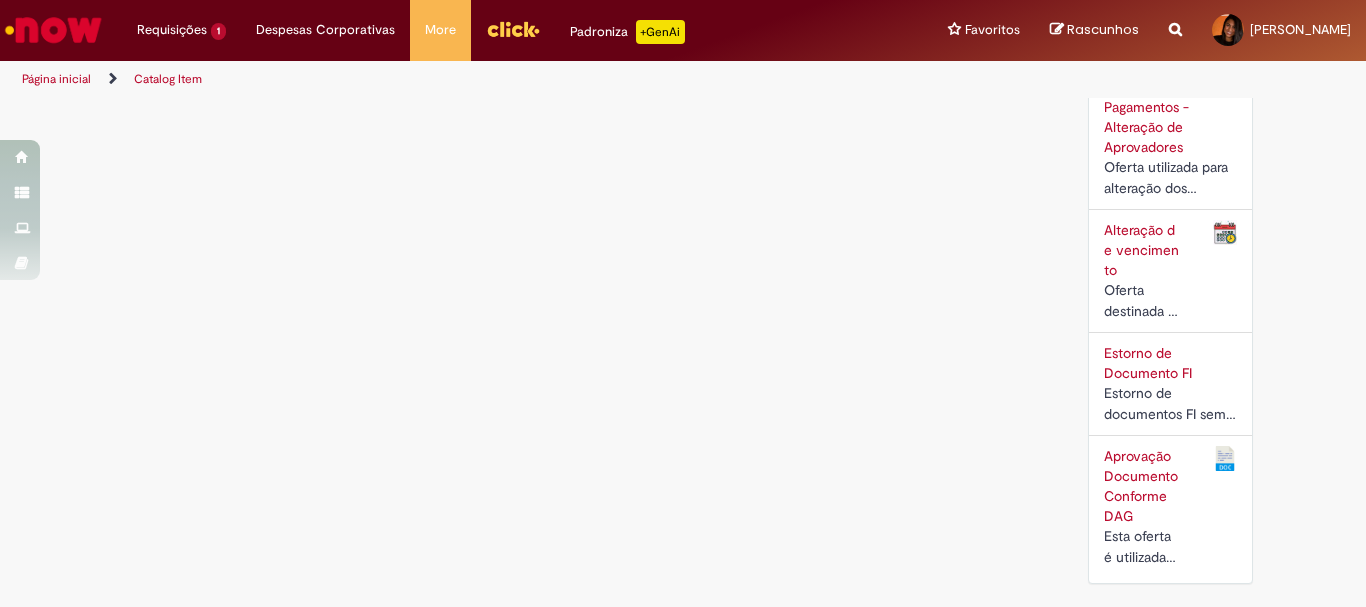 scroll, scrollTop: 0, scrollLeft: 0, axis: both 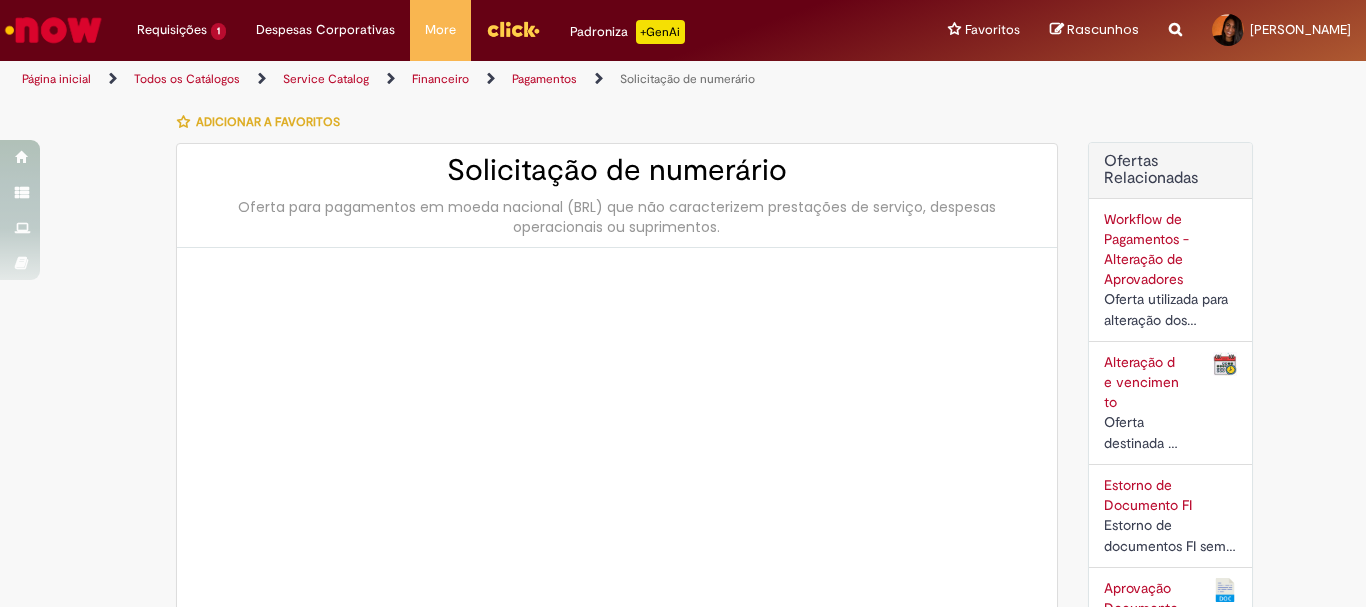 type on "********" 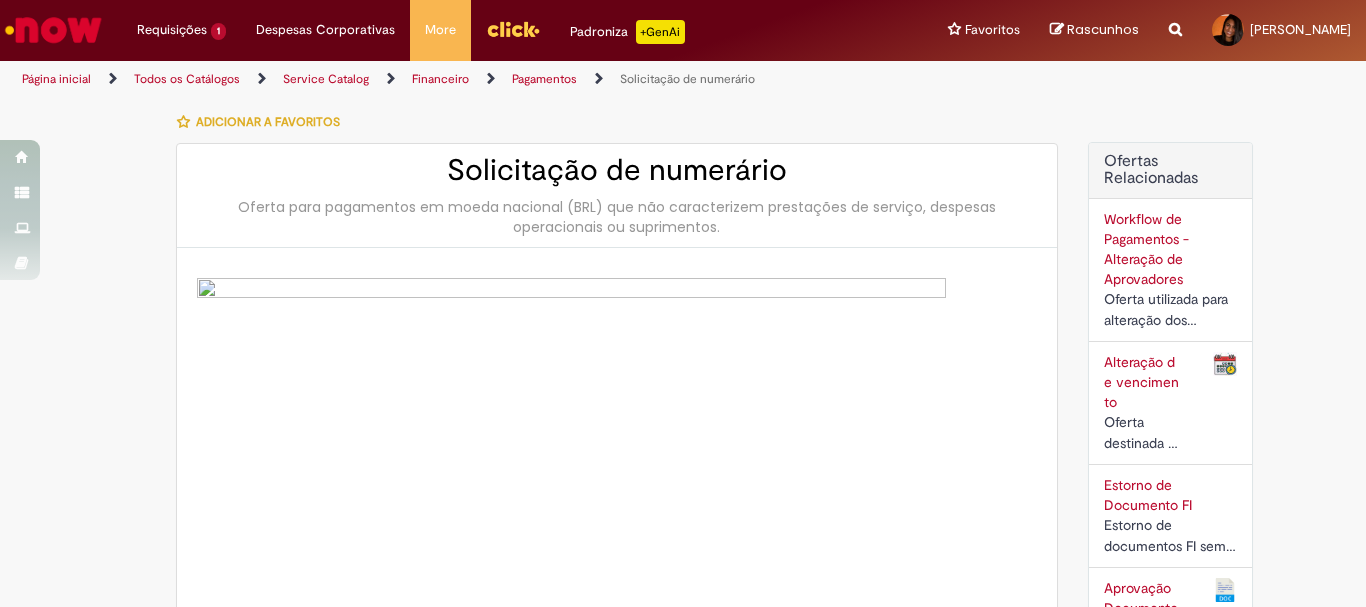 type on "**********" 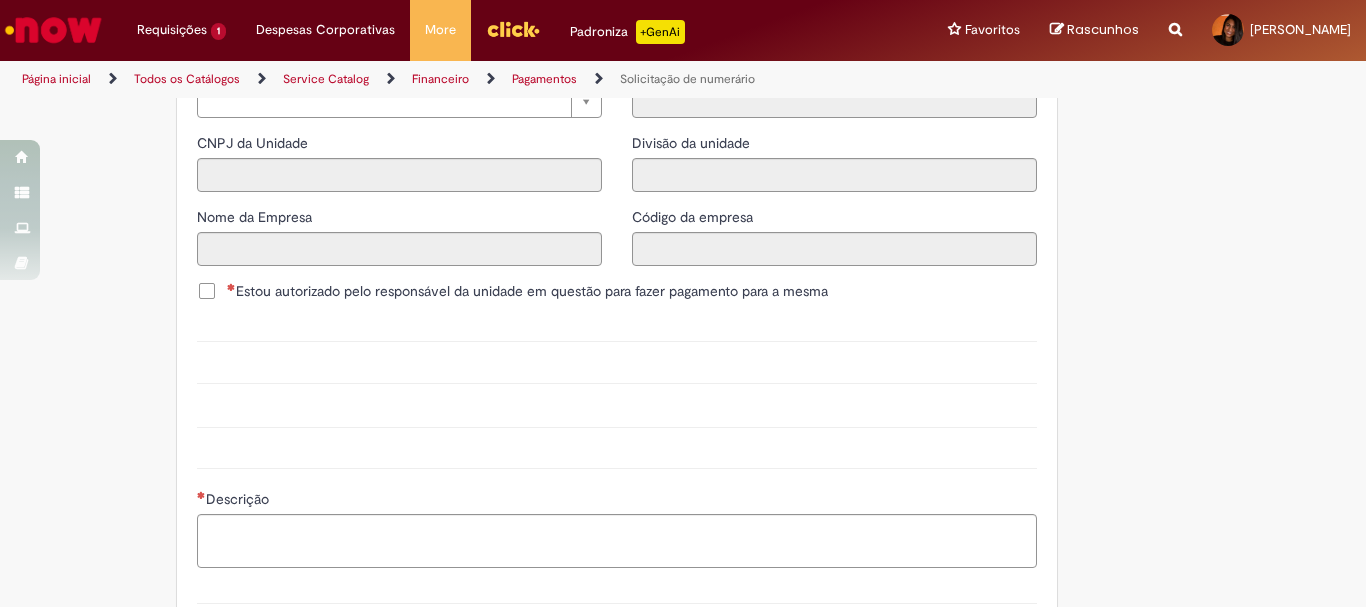 scroll, scrollTop: 2000, scrollLeft: 0, axis: vertical 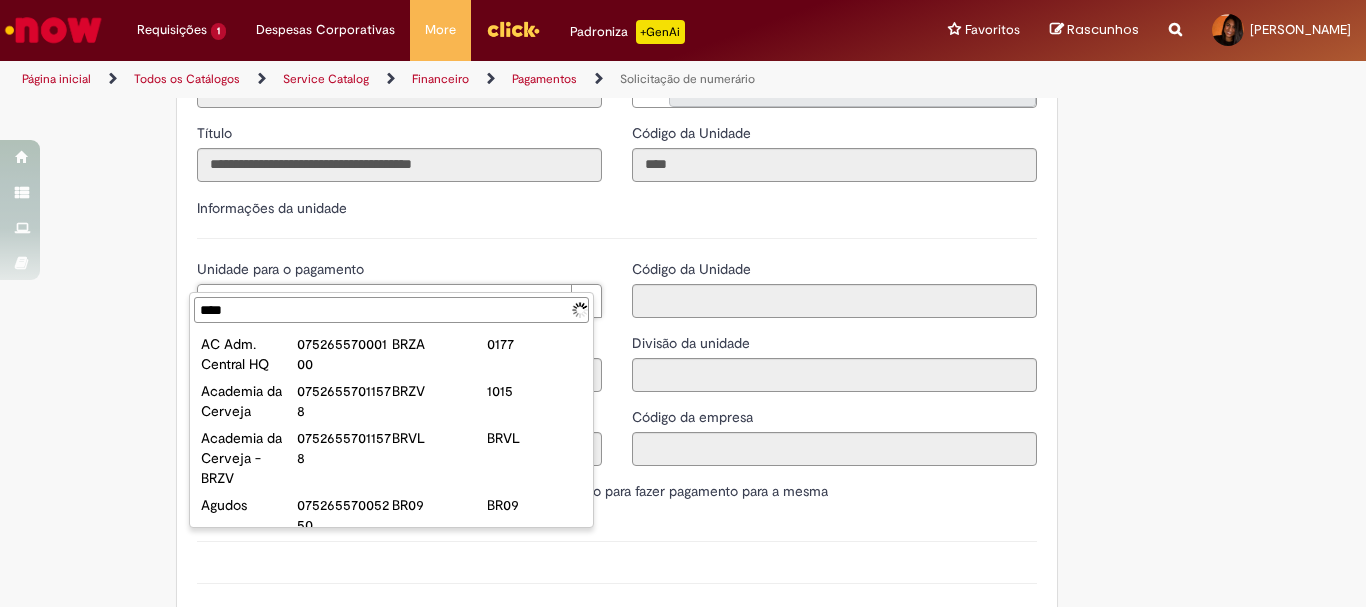 type on "*****" 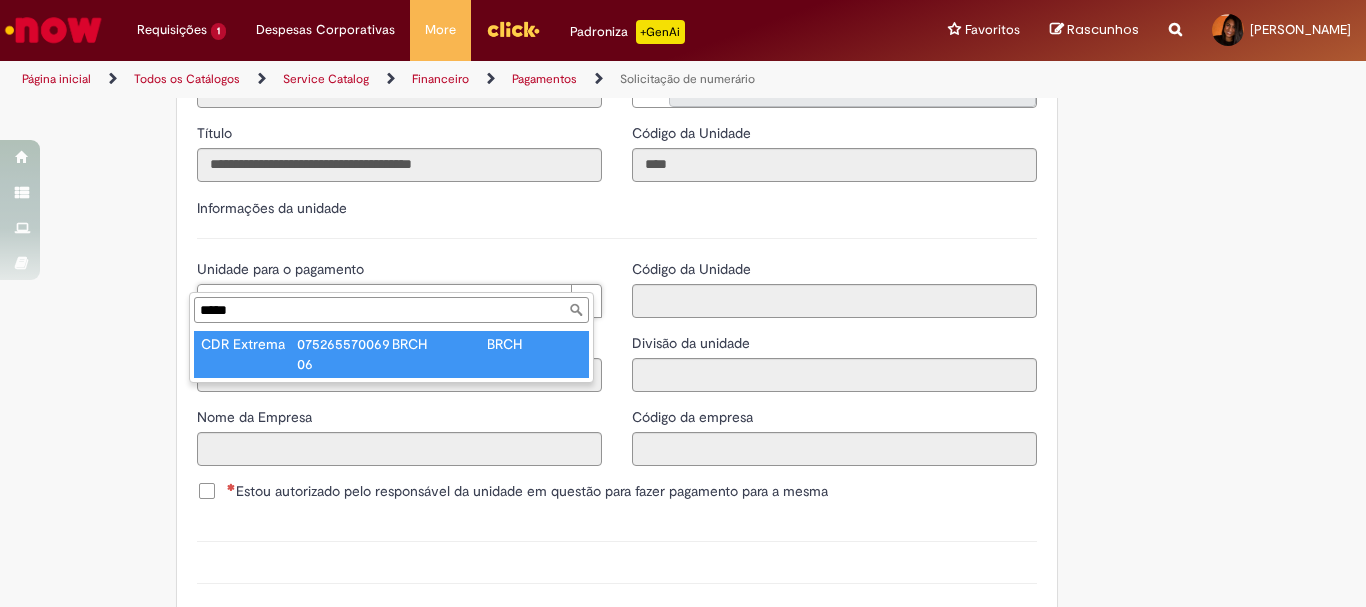 type on "**********" 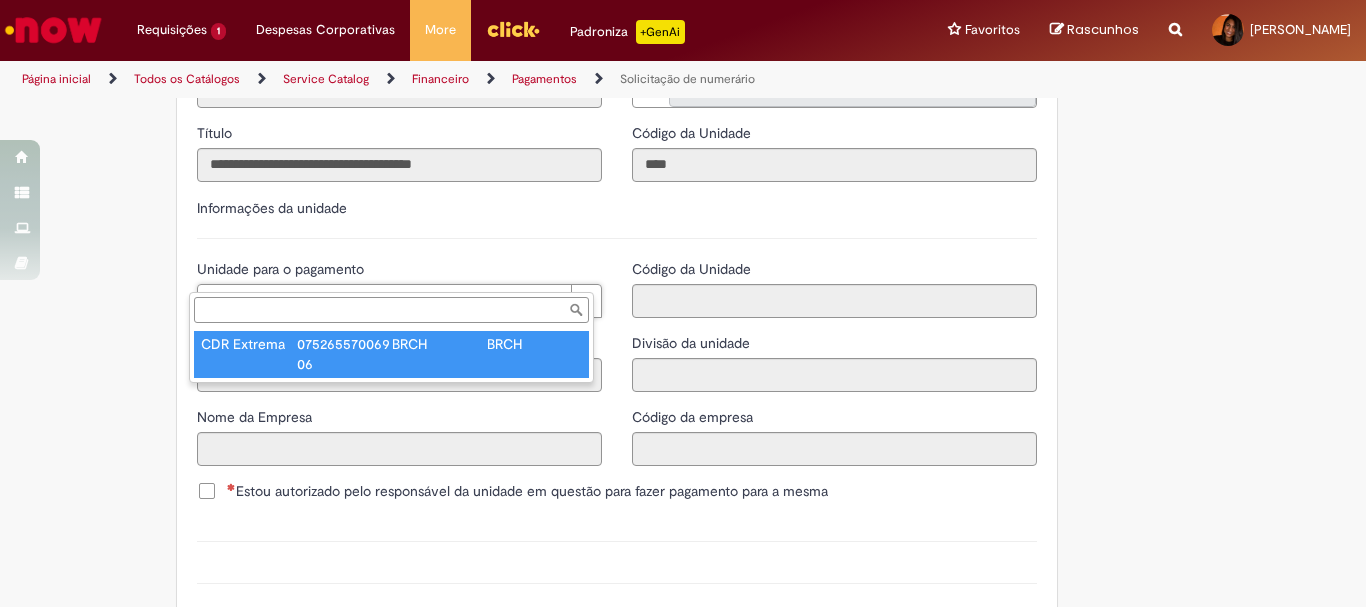 type on "**********" 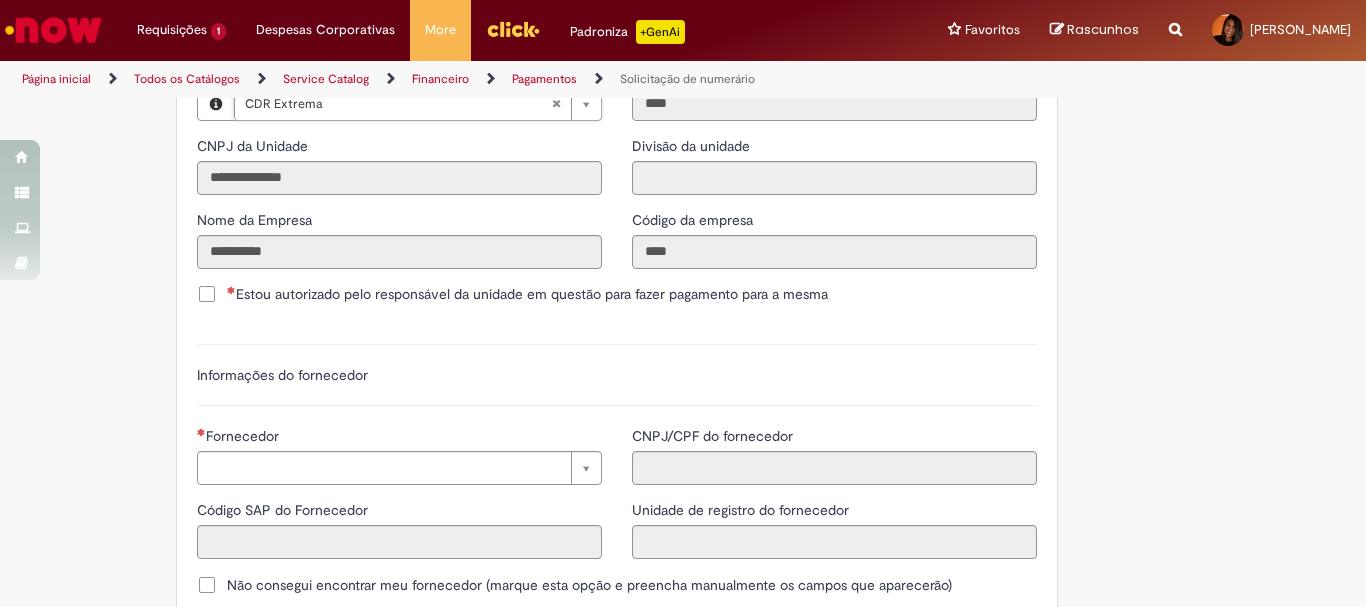 scroll, scrollTop: 2500, scrollLeft: 0, axis: vertical 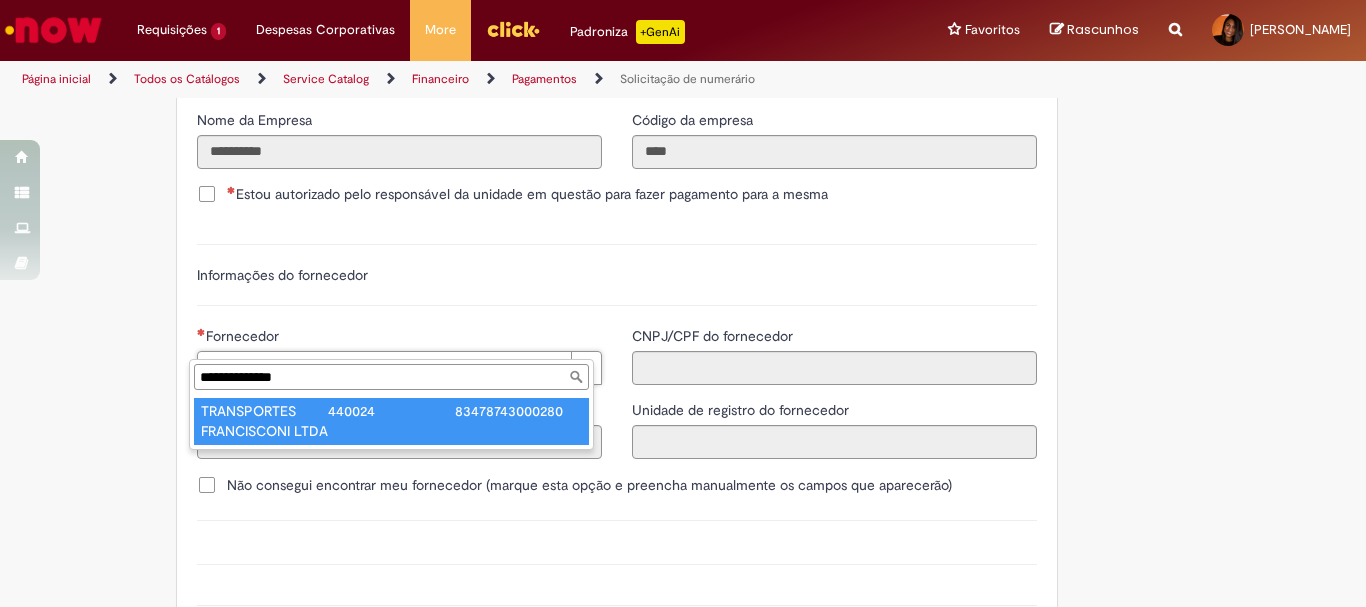 type on "**********" 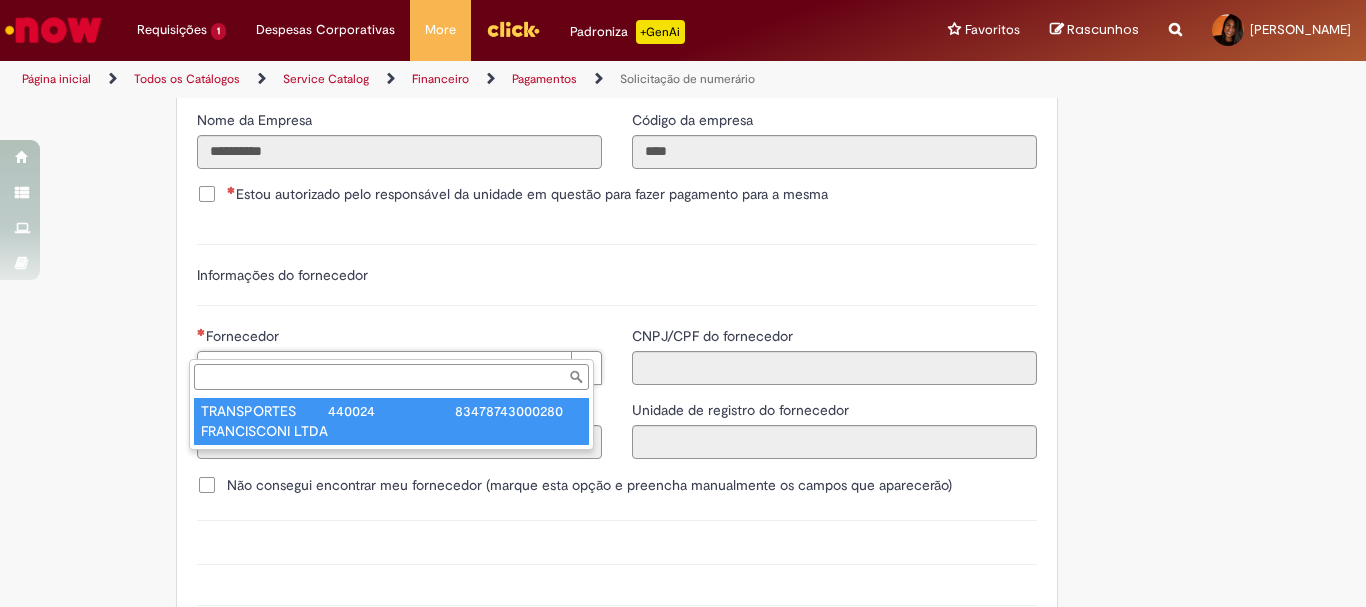 type on "******" 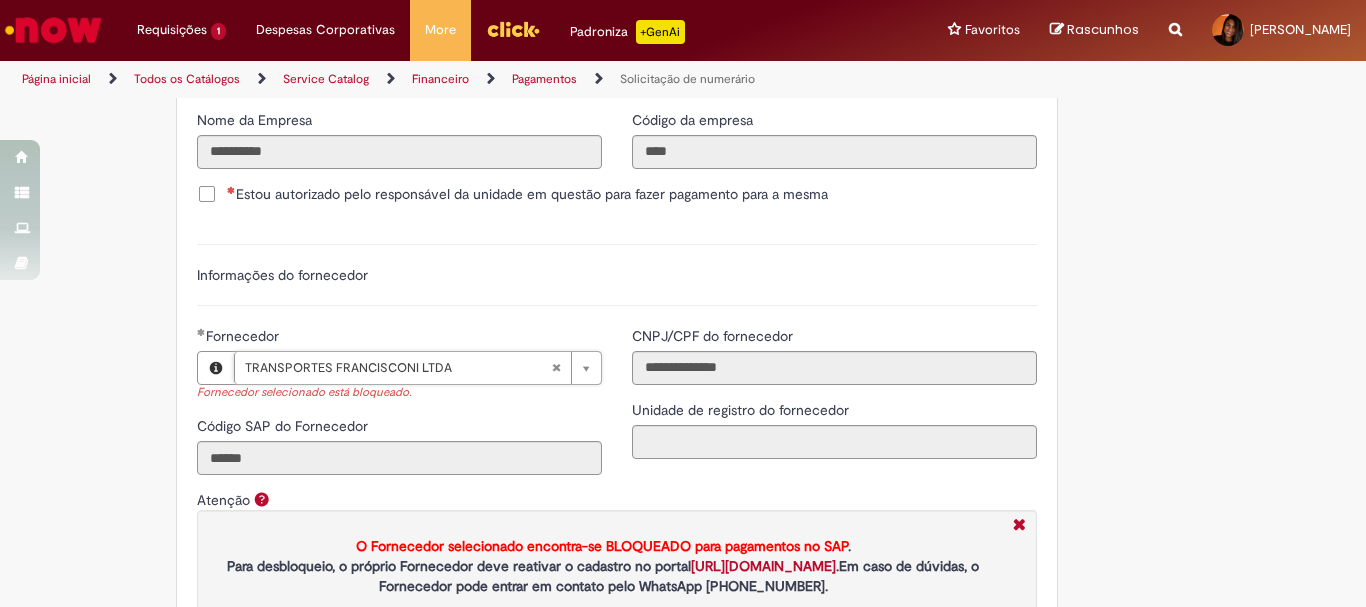 scroll, scrollTop: 2800, scrollLeft: 0, axis: vertical 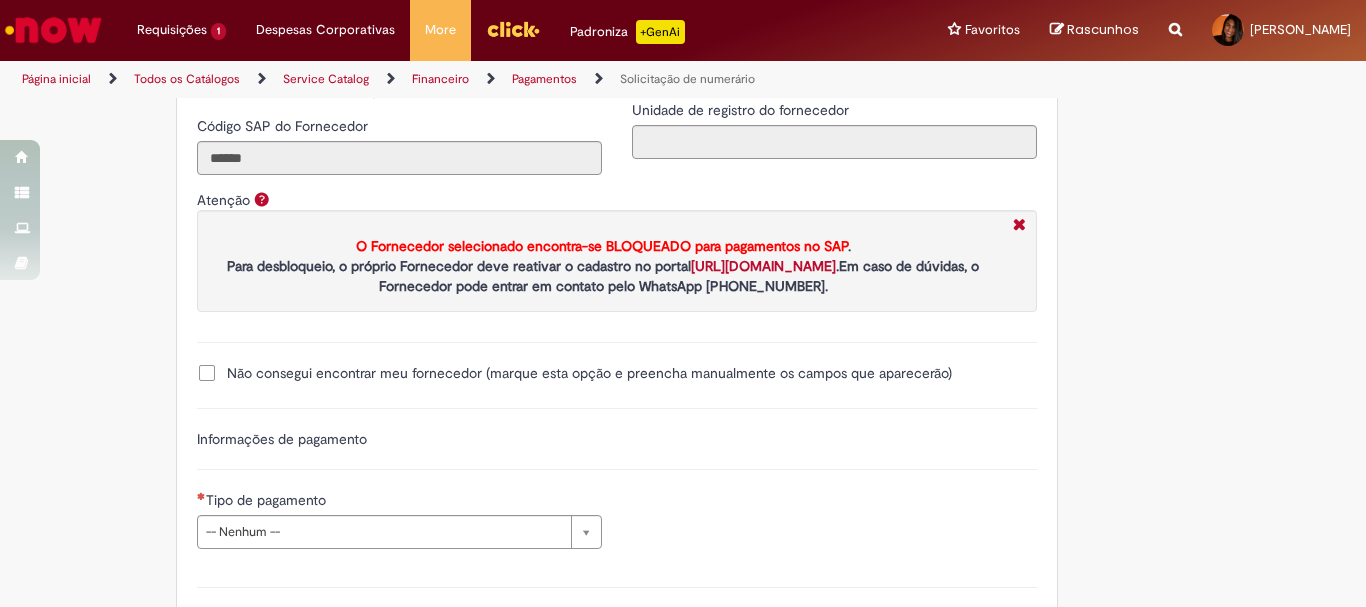 click on "https://connect.ab-inbev.com/" at bounding box center (763, 266) 